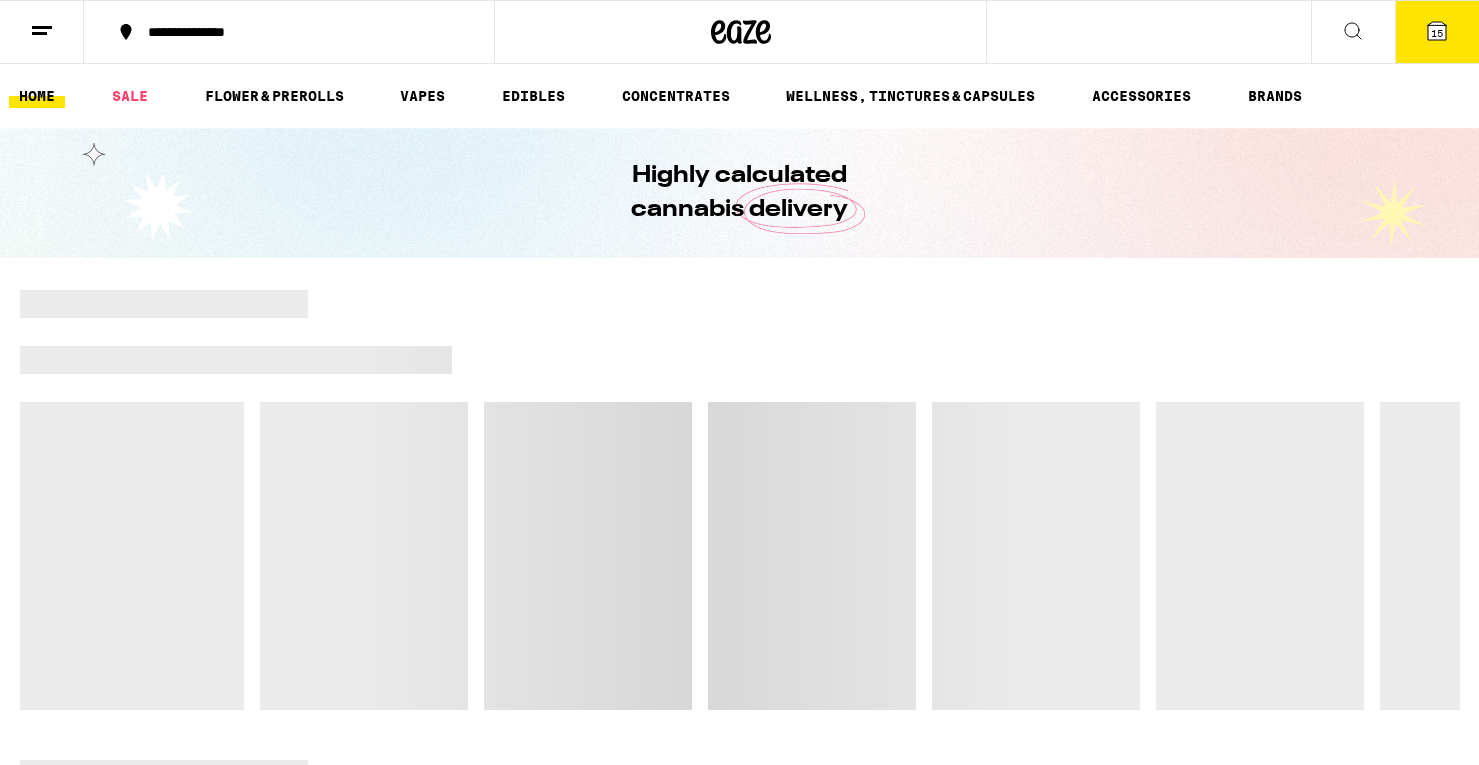 scroll, scrollTop: 0, scrollLeft: 0, axis: both 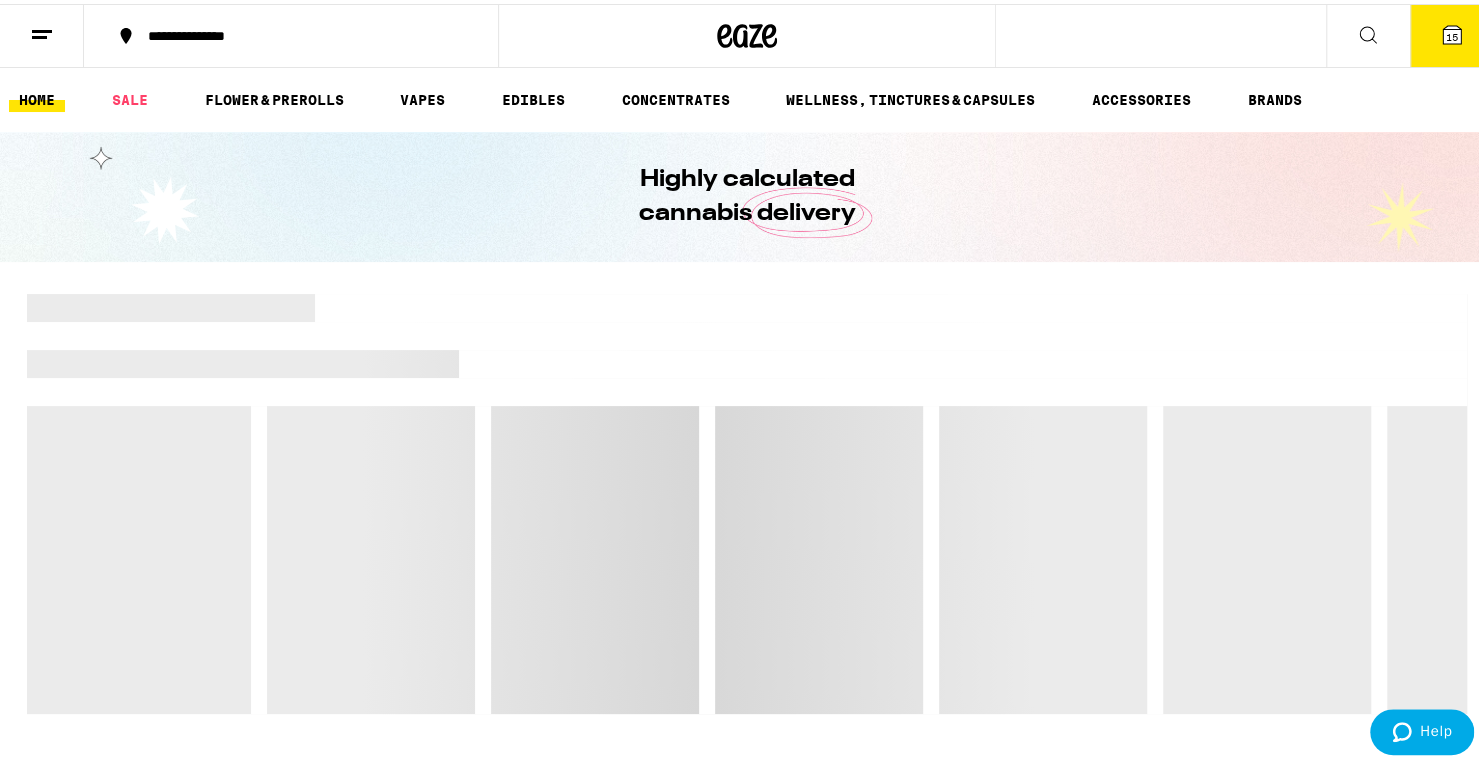click on "15" at bounding box center (1452, 32) 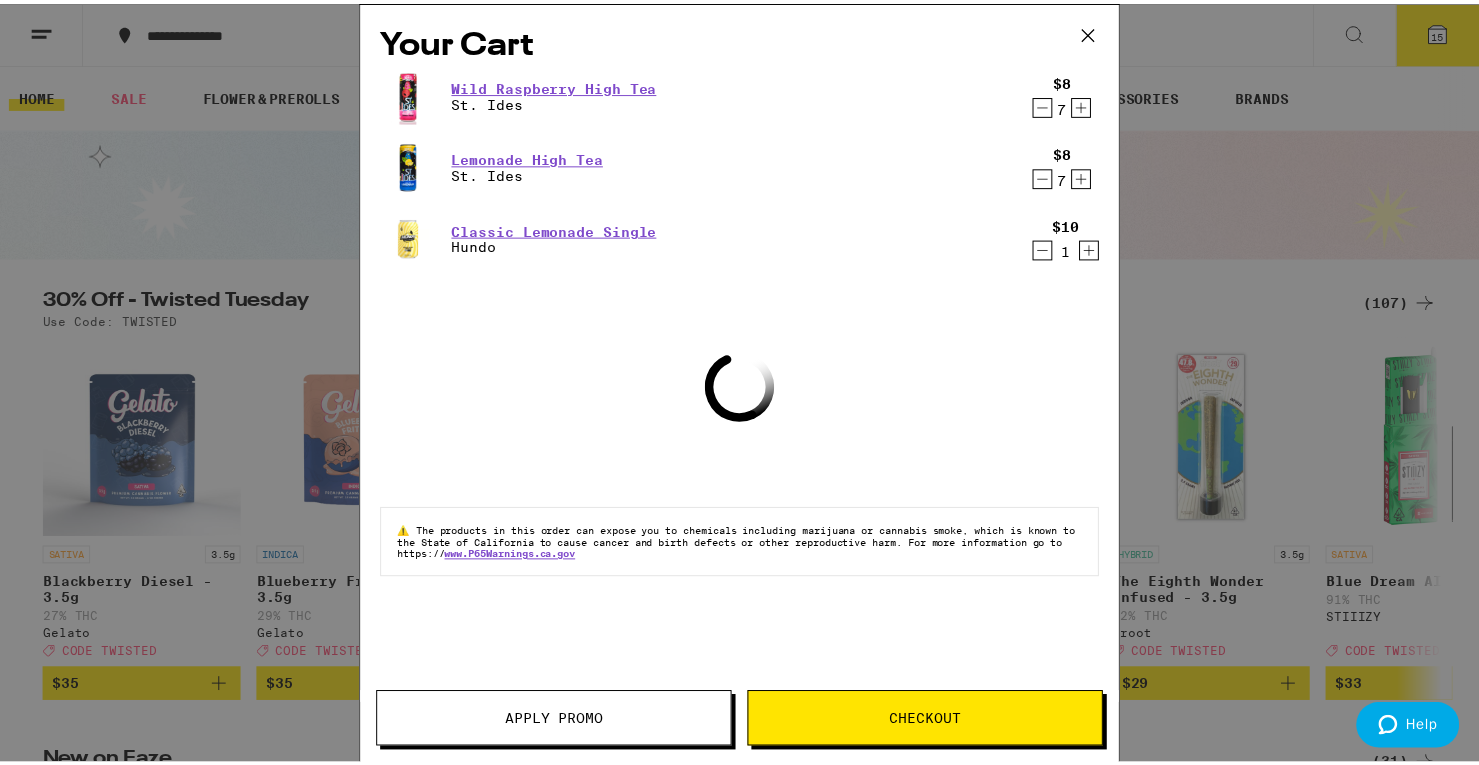 scroll, scrollTop: 0, scrollLeft: 0, axis: both 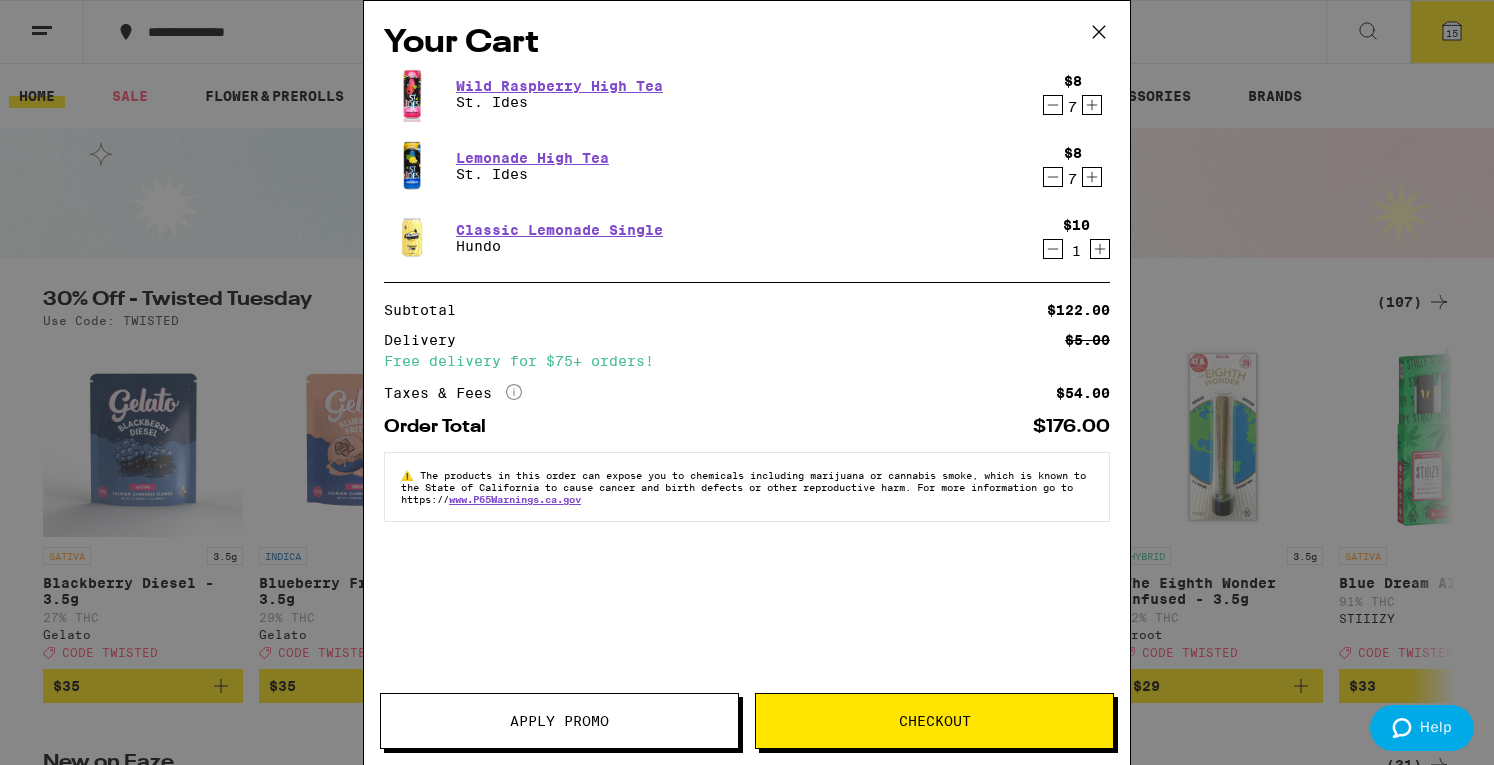 click on "Checkout" at bounding box center [934, 721] 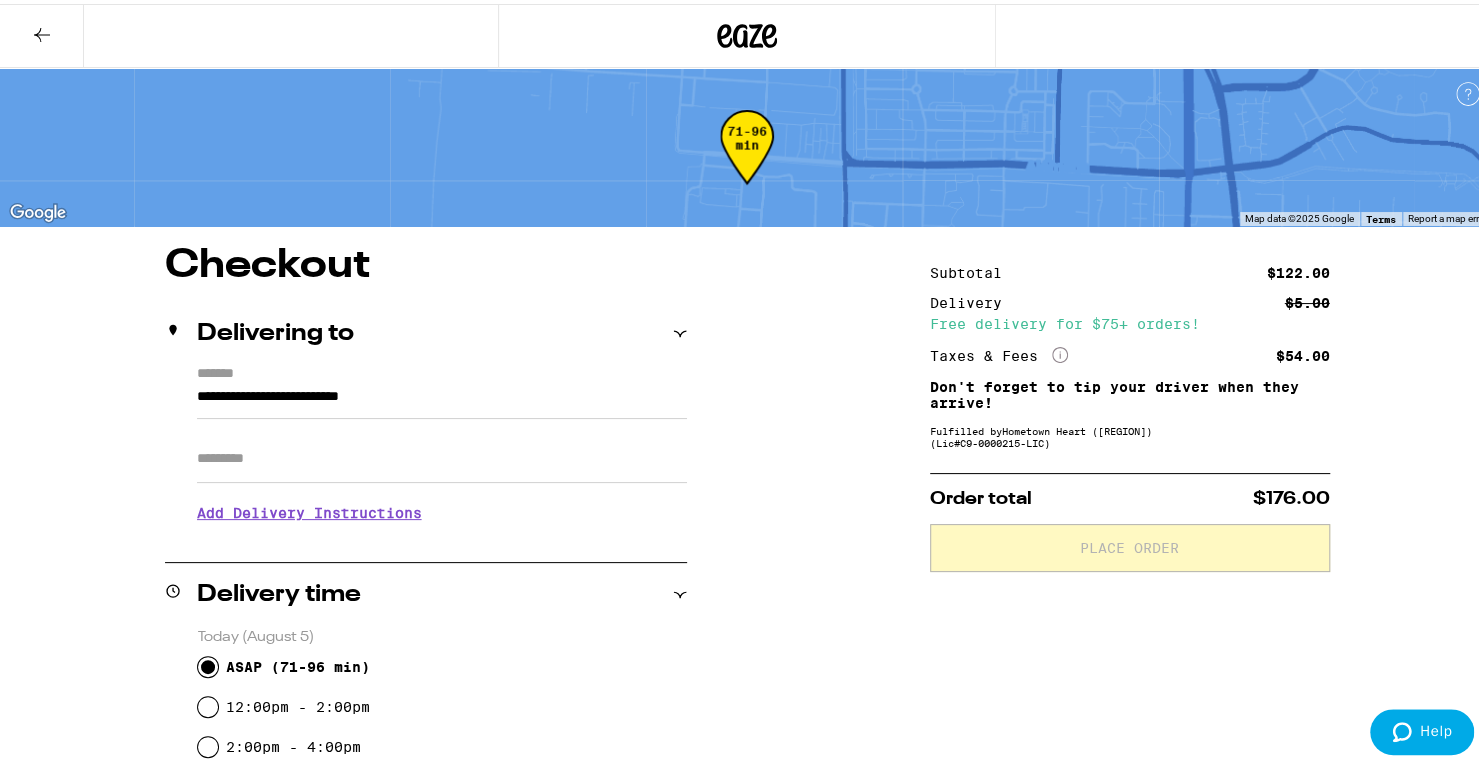 scroll, scrollTop: 430, scrollLeft: 0, axis: vertical 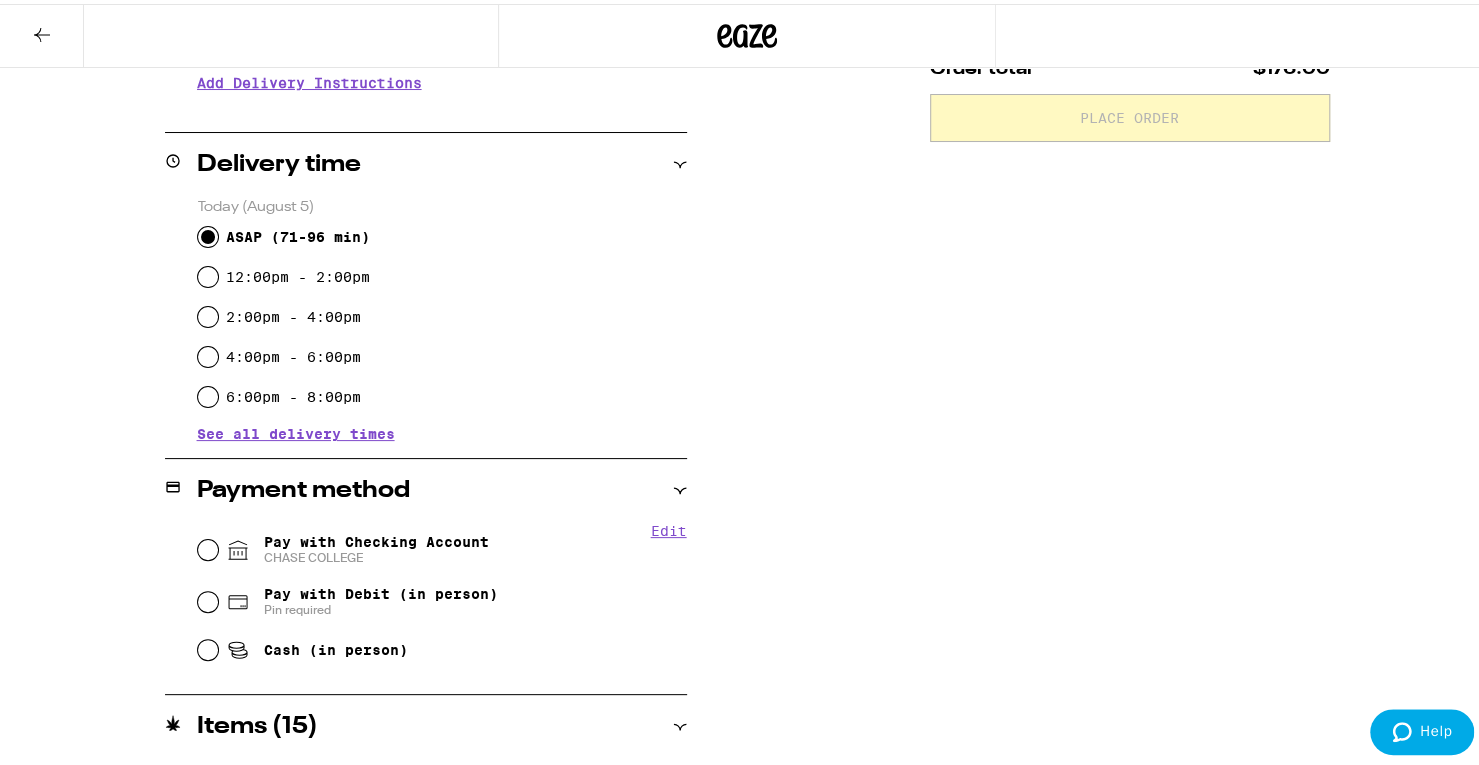 click on "Pay with Checking Account CHASE COLLEGE" at bounding box center [376, 546] 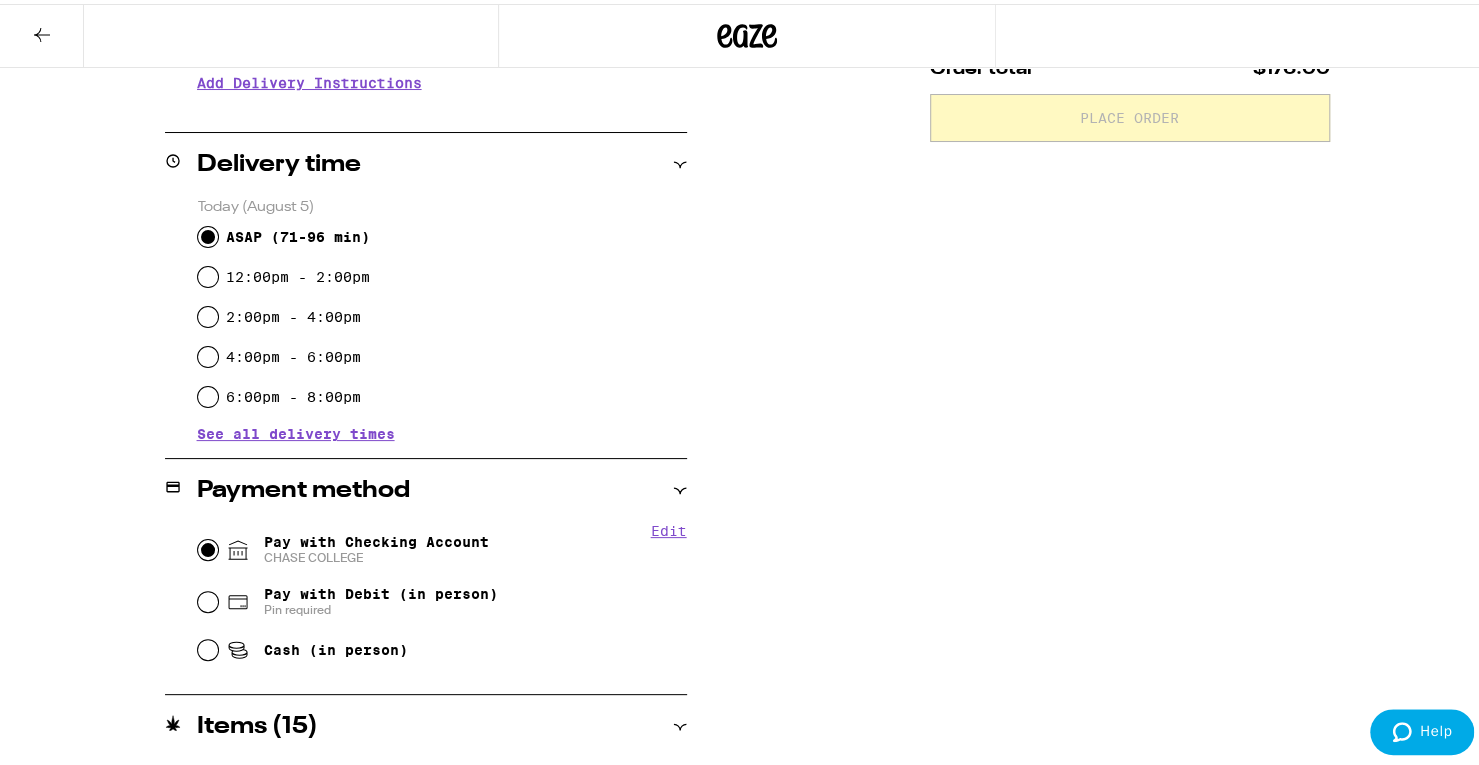 click on "Pay with Checking Account CHASE COLLEGE" at bounding box center [208, 546] 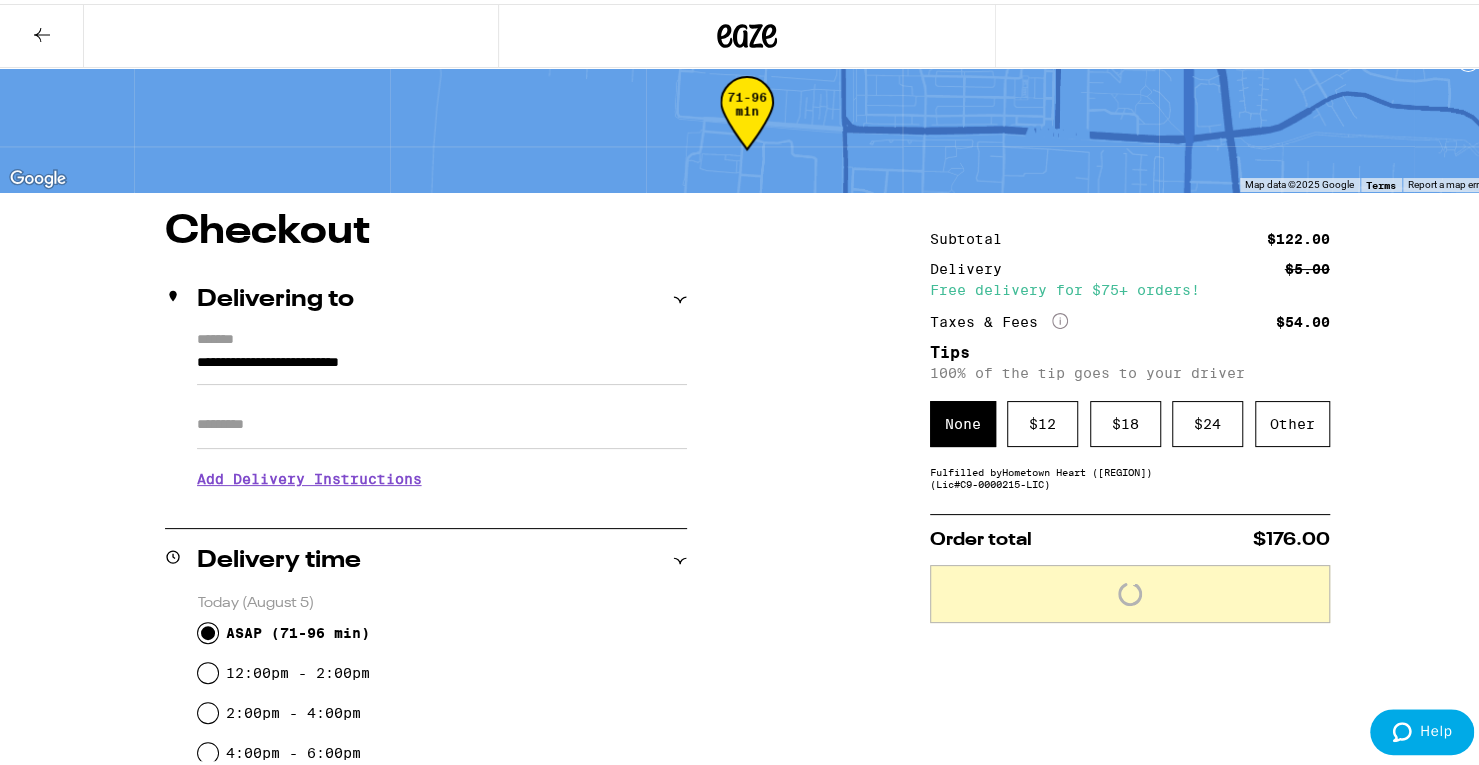 scroll, scrollTop: 0, scrollLeft: 0, axis: both 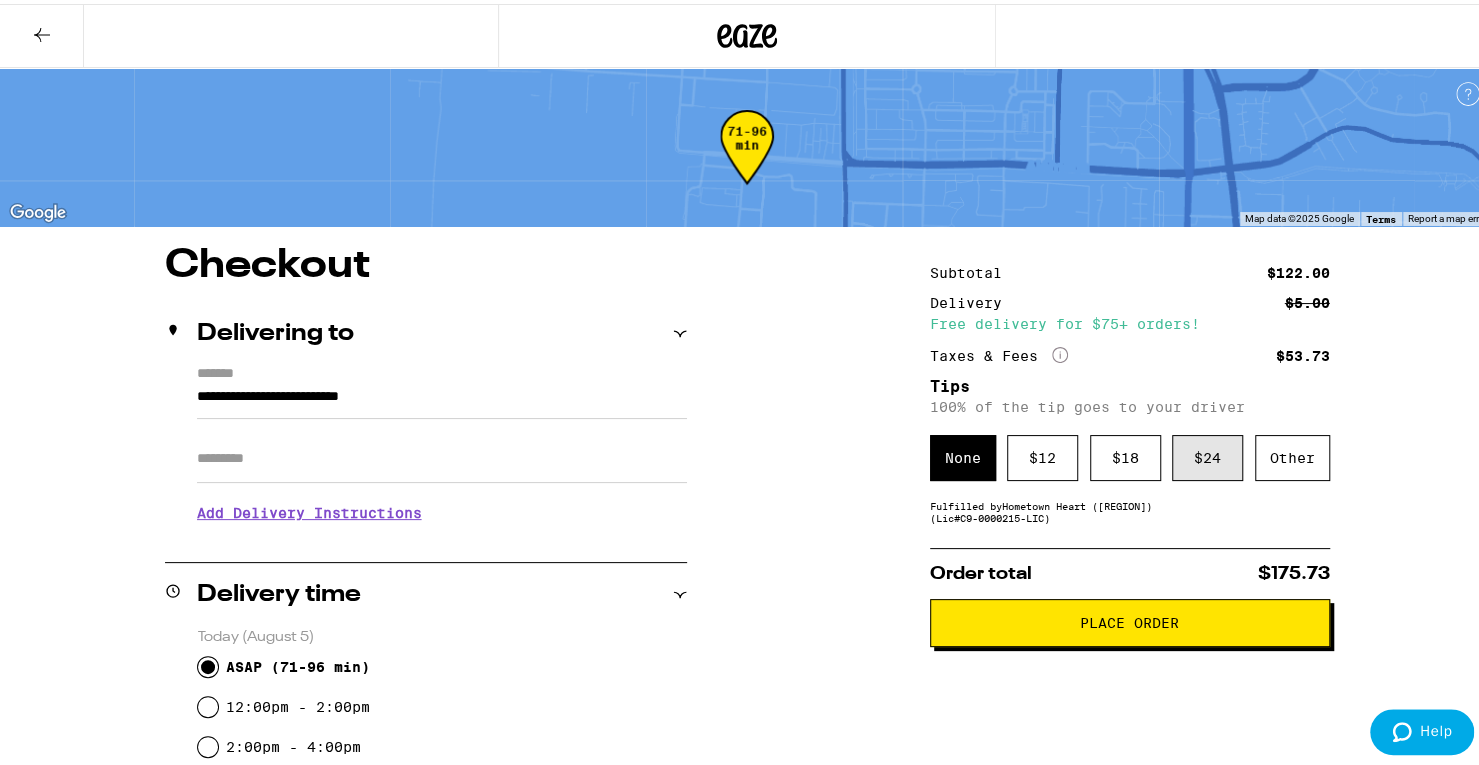 click on "$ 24" at bounding box center (1207, 454) 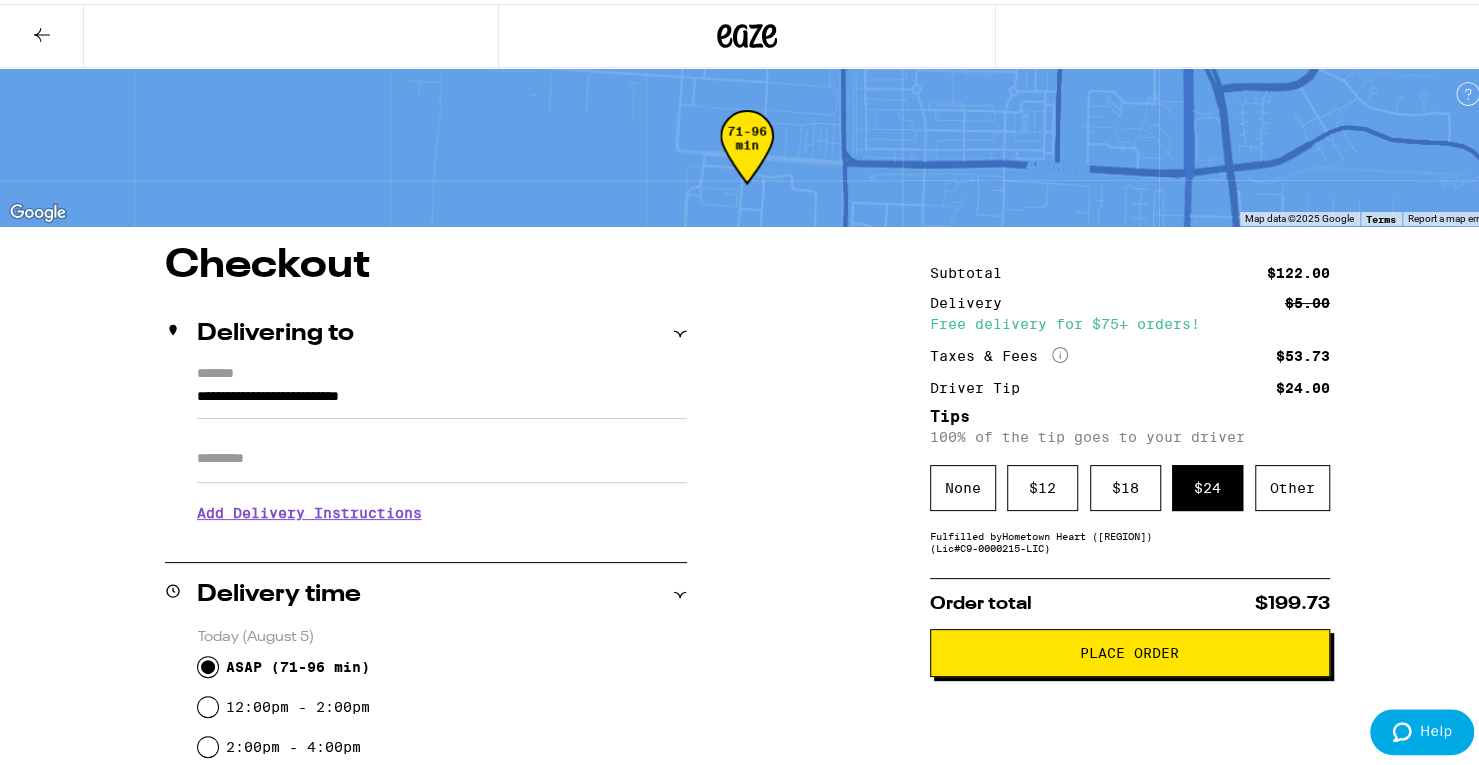 drag, startPoint x: 1185, startPoint y: 665, endPoint x: 1158, endPoint y: 671, distance: 27.658634 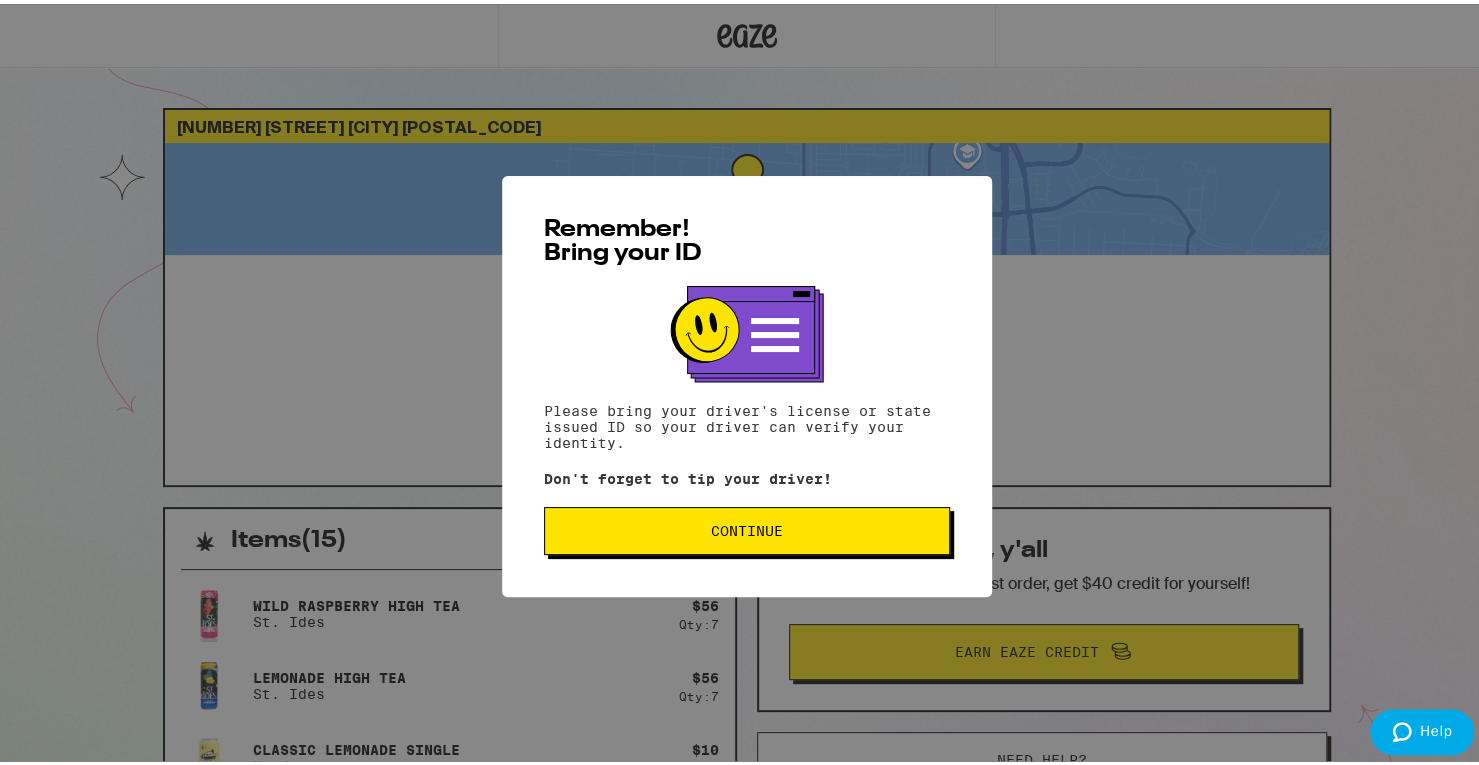 click on "Remember! Bring your ID  Please bring your [DOCUMENT] or [DOCUMENT] issued ID so your driver can verify your identity. Don't forget to tip your driver! Continue" at bounding box center (747, 382) 